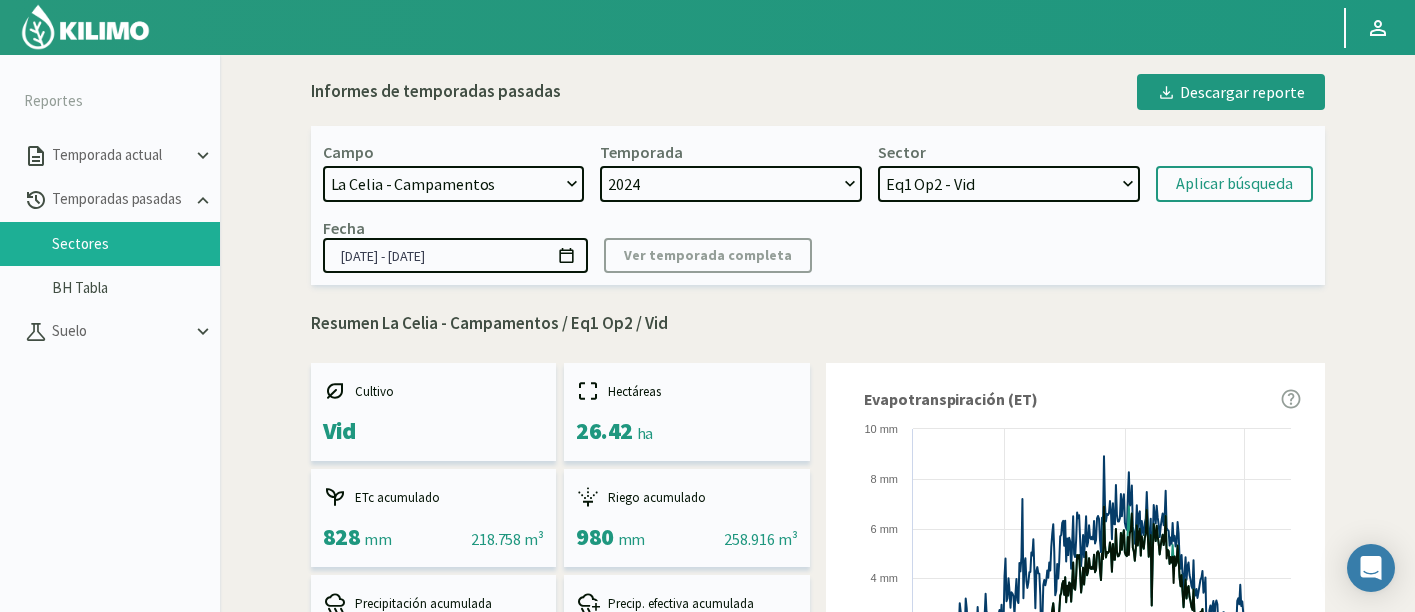 scroll, scrollTop: 0, scrollLeft: 0, axis: both 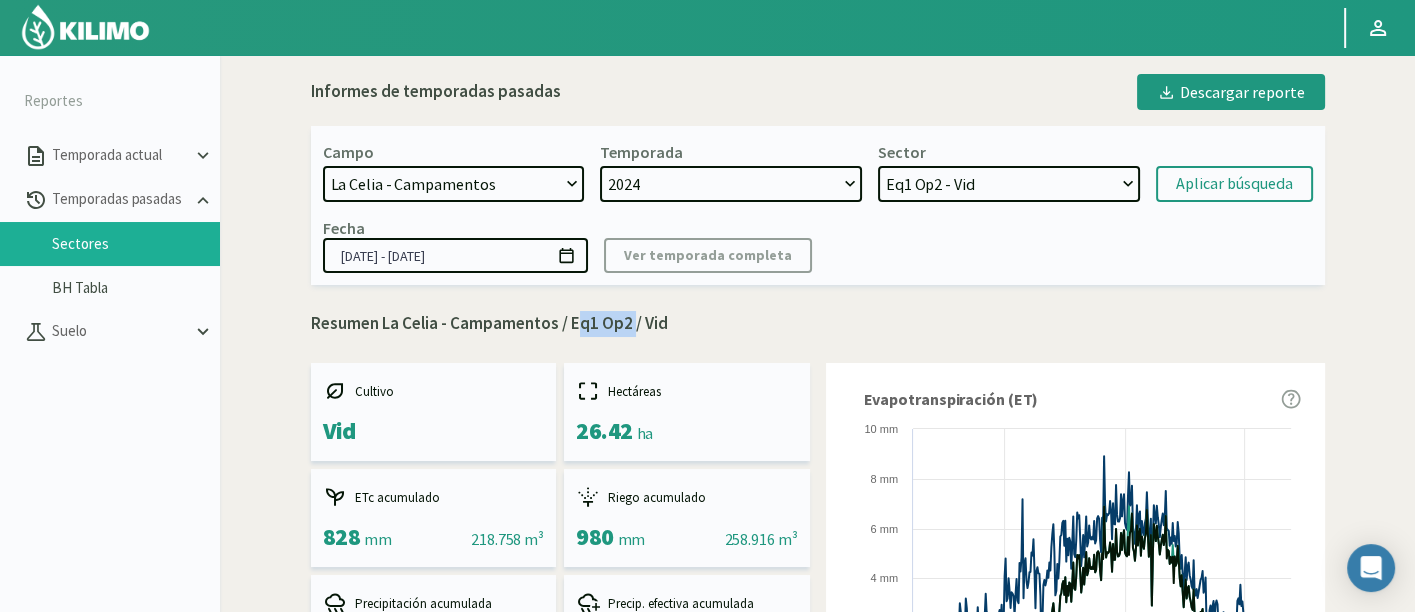 drag, startPoint x: 572, startPoint y: 323, endPoint x: 628, endPoint y: 329, distance: 56.32051 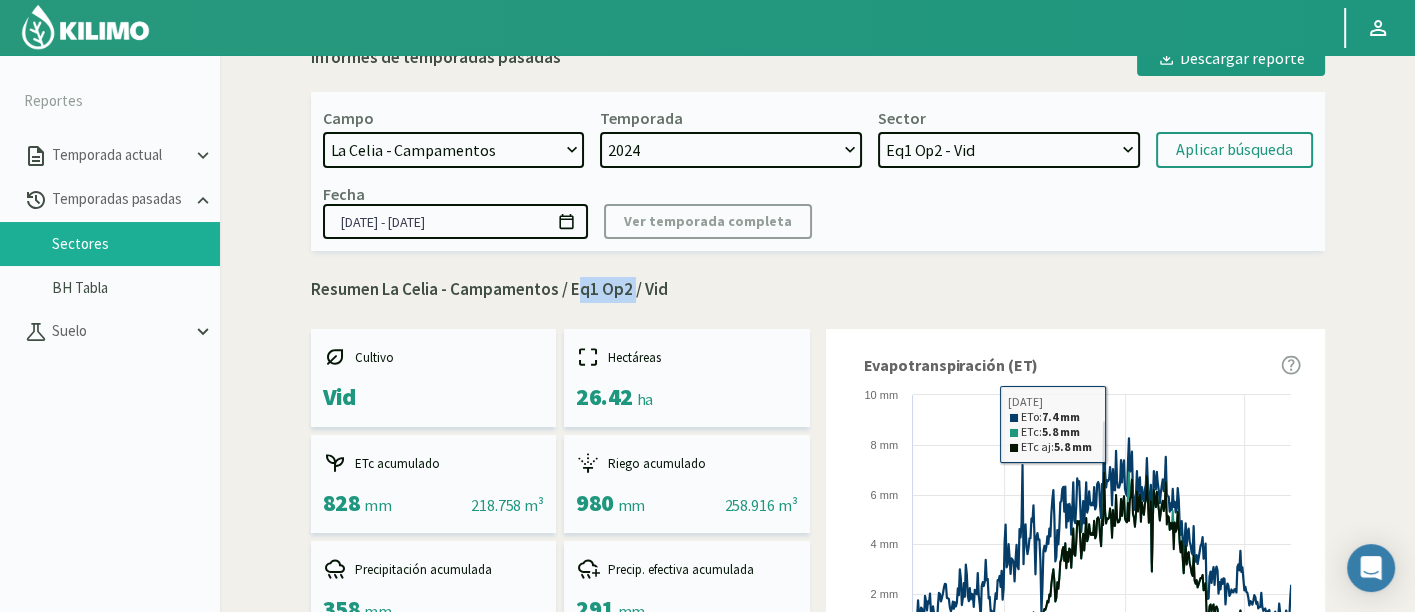 scroll, scrollTop: 0, scrollLeft: 0, axis: both 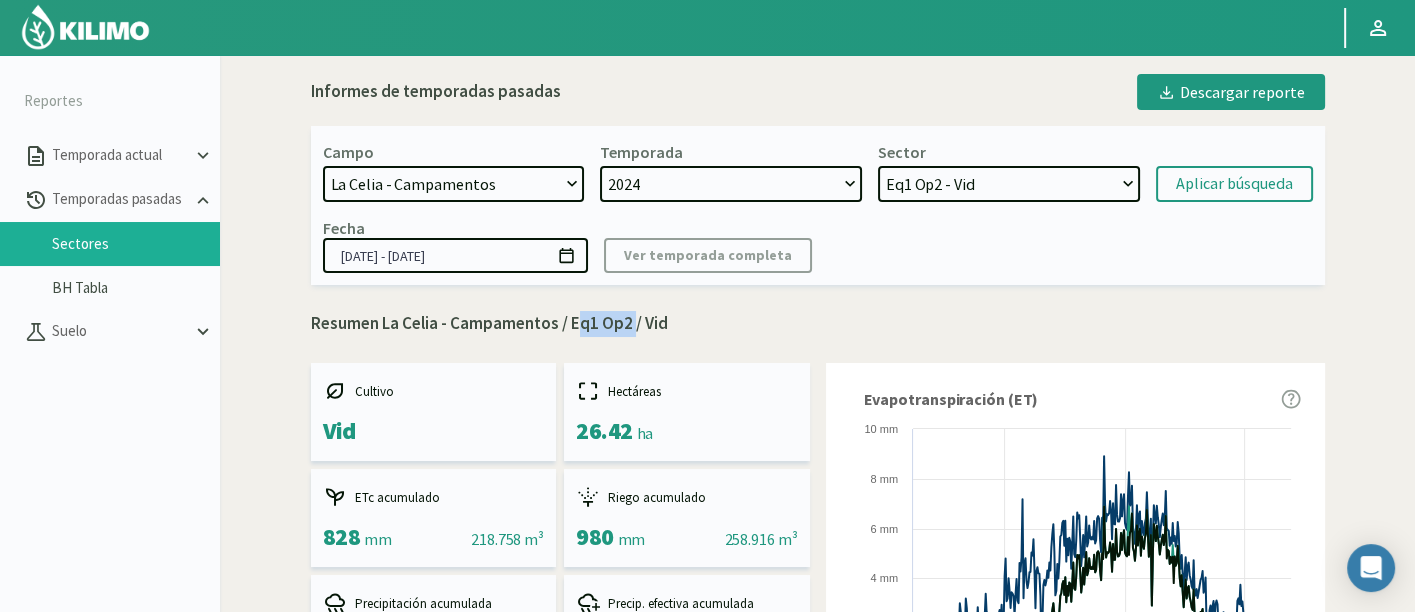 click on "Eq1 Op2 - Vid   Eq2 Op1 - Vid" at bounding box center [1009, 184] 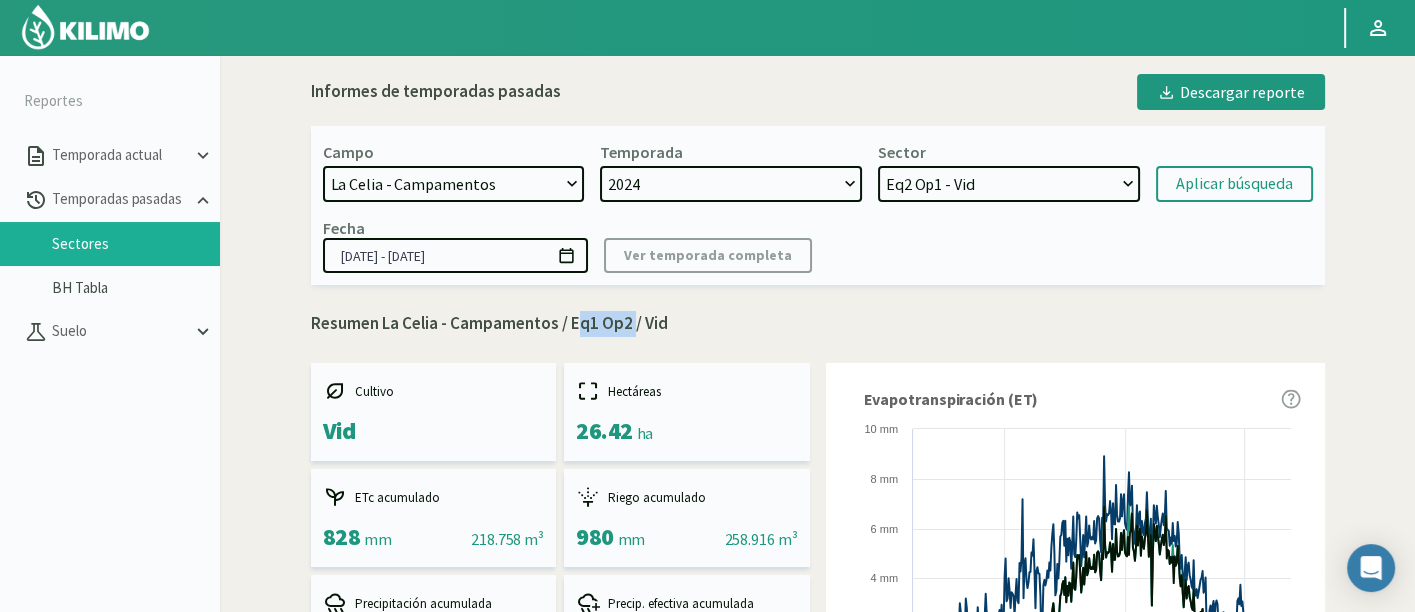 click on "Eq1 Op2 - Vid   Eq2 Op1 - Vid" at bounding box center [1009, 184] 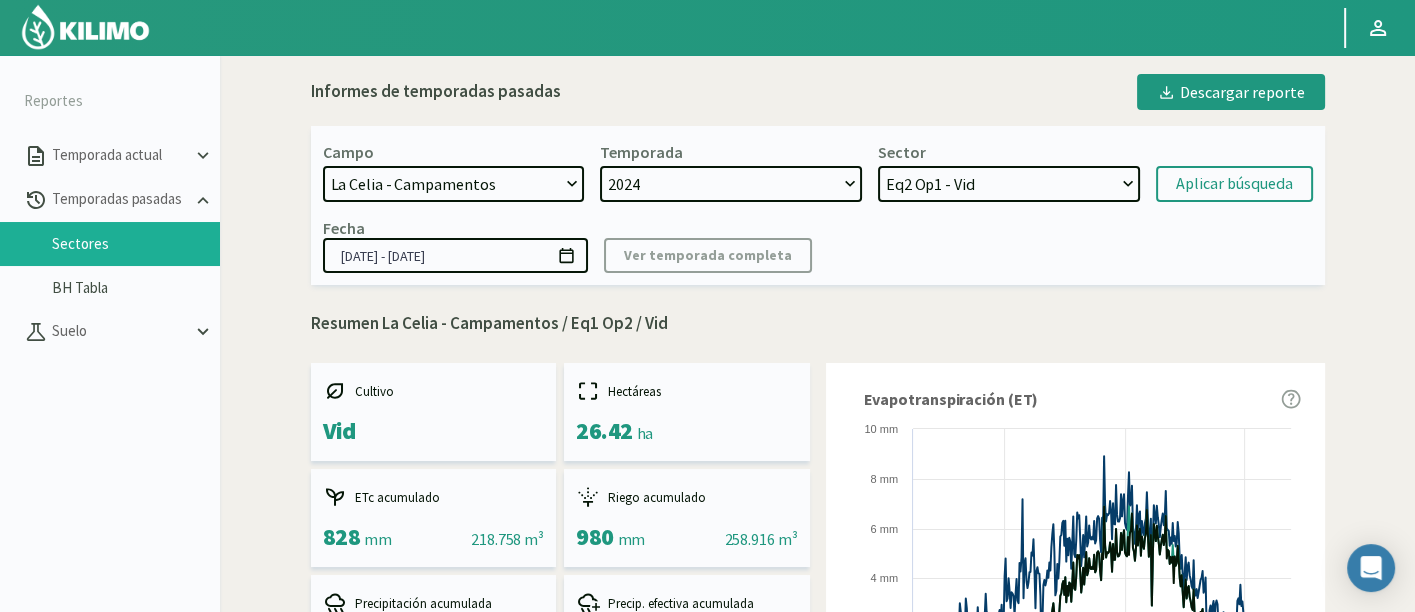 click on "Resumen La Celia - Campamentos / Eq1 Op2 / Vid" at bounding box center (818, 324) 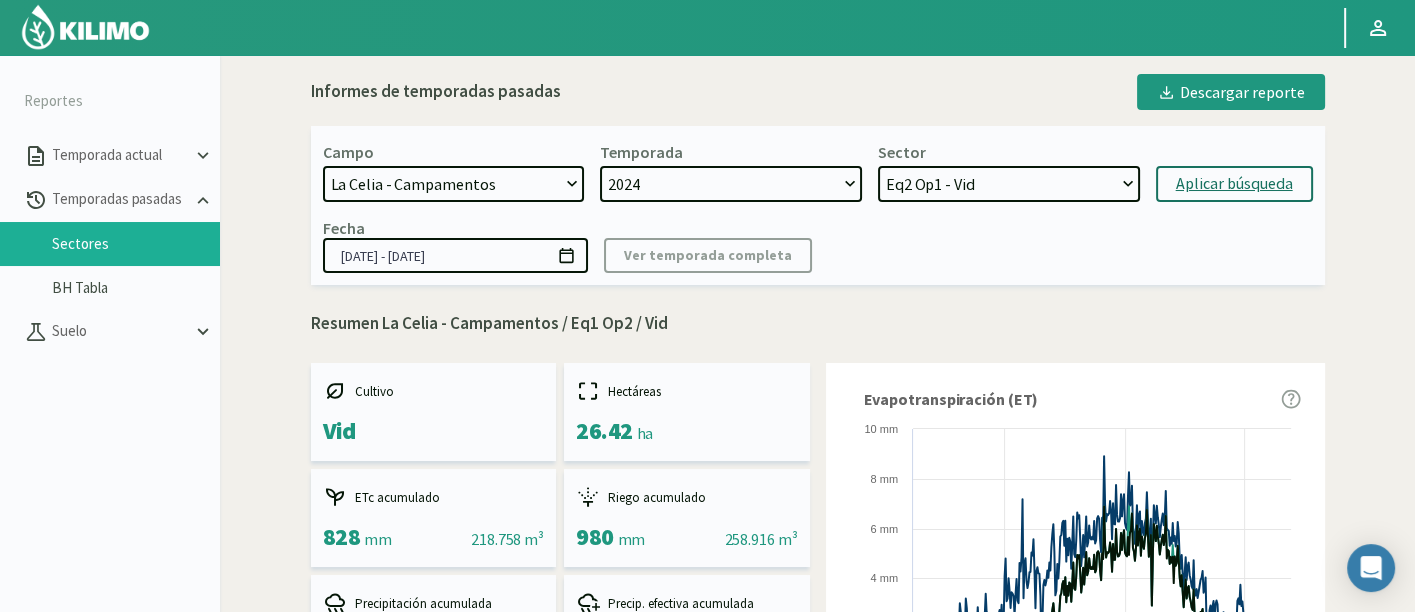 click on "Aplicar búsqueda" at bounding box center [1234, 184] 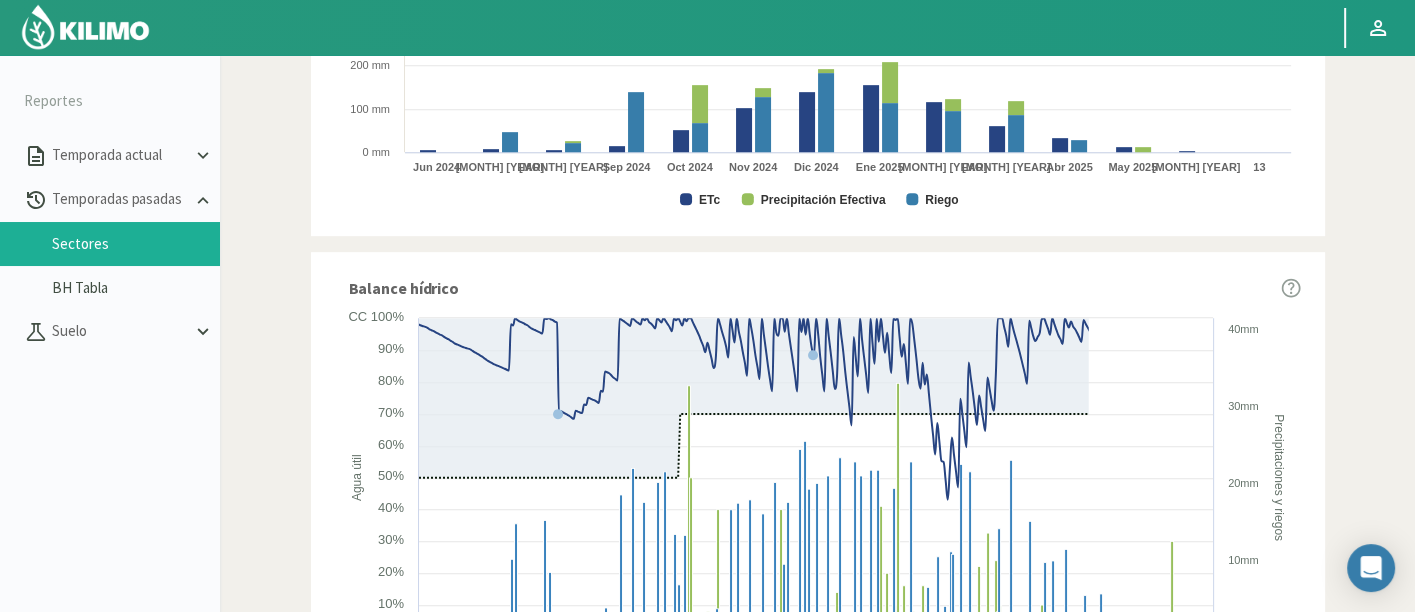 scroll, scrollTop: 1272, scrollLeft: 0, axis: vertical 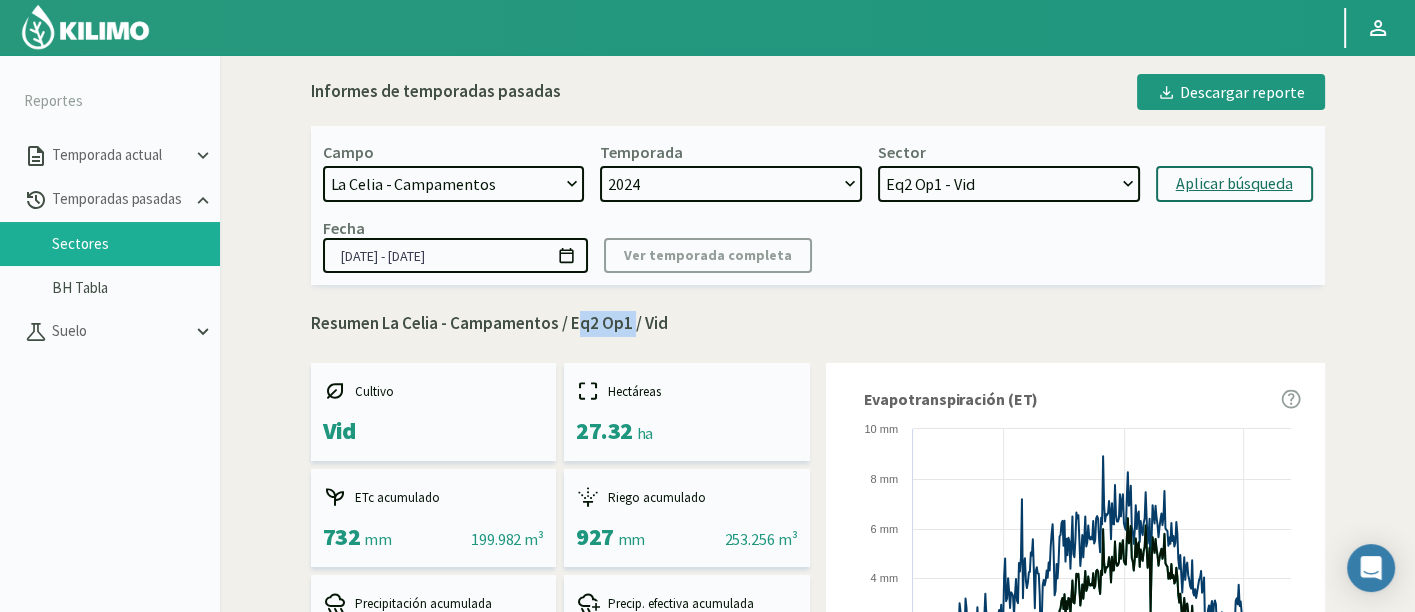 drag, startPoint x: 570, startPoint y: 320, endPoint x: 628, endPoint y: 318, distance: 58.034473 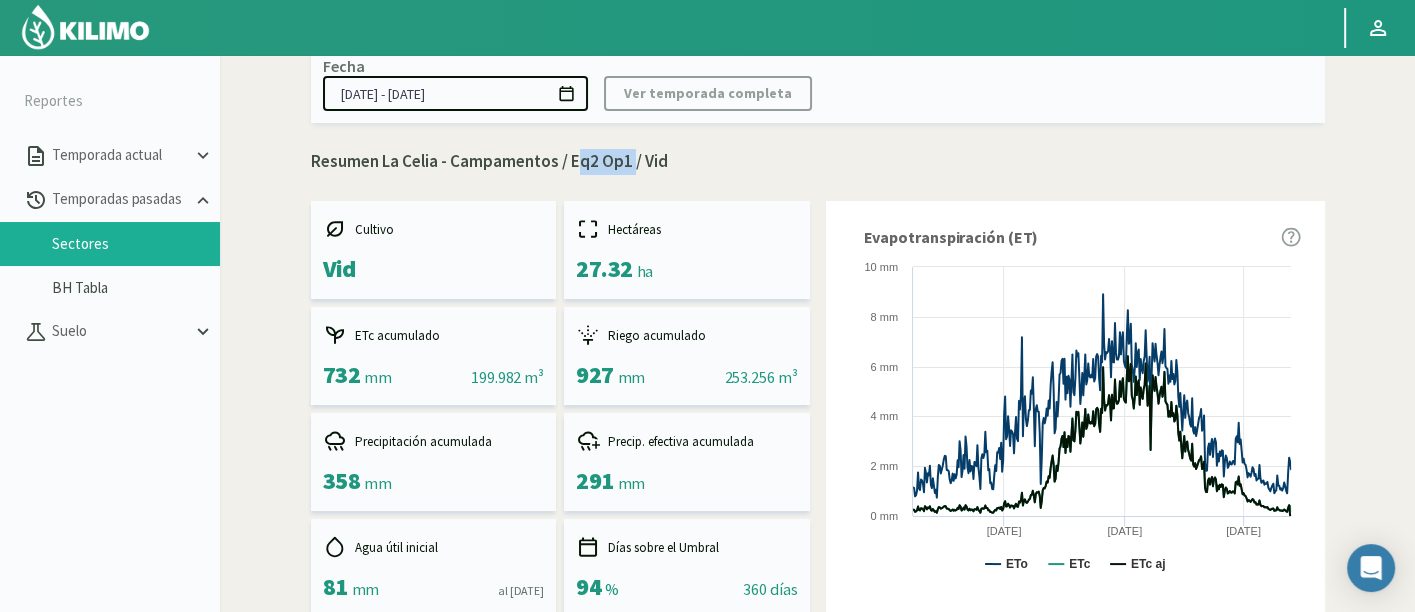 scroll, scrollTop: 0, scrollLeft: 0, axis: both 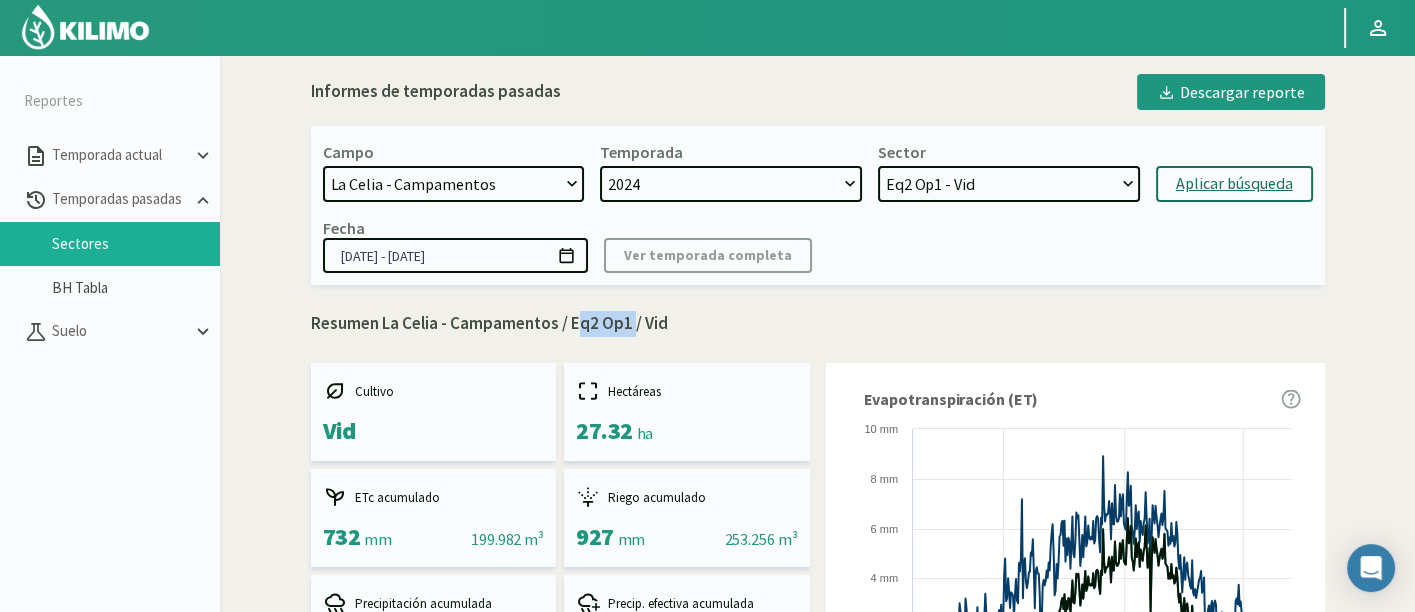 click on "21 de Septiembre   Acograpes  - Ag. Carlos Muñoz Herrera   Acograpes - Ag. Cerro Mauco   Acograpes - Ag. Hermanos Tapia   Acograpes  - Ag. Manuel Meneses   Acograpes - Ag. Manuel Meneses (40 cm)   Acograpes - Ag. Paulino Fernández   Acograpes- Ag. Raúl Montenegro- El Higueral   Acograpes- Ag. Raúl Montenegro- El Maitén   Acograpes - Ag. Raúl Montenegro - La Cuyana   Acograpes - Ag. Raúl Montenegro - Las Bandurrias   Acograpes- Ag. Raúl Montenegro- Mendocita   Acograpes  - Agrícola Bausig   Acograpes - Agrícola Benigno Collantes   Acograpes - Agrícola Cerro Mauco   Acograpes - Agrícola Cerro Mauco   Acograpes - Agrícola Hector Villalon e hijos   Acograpes - AgroAndina - Los Nogales   Acograpes - AgroAndina - Los Reyes   Acograpes  - AgroWorld   Acograpes - Ag. Saavedra - Calle El Medio 3 Tomas   Acograpes - Ag. Saavedra - El Membrillo   Acograpes - Ag. Saavedra - San José Santa María   Acograpes - Ag. Sucesion Fermin   Acograpes - Luis Henriquez   Acograpes - San Felipe Uvas   Aconcagua   Aero" at bounding box center (454, 184) 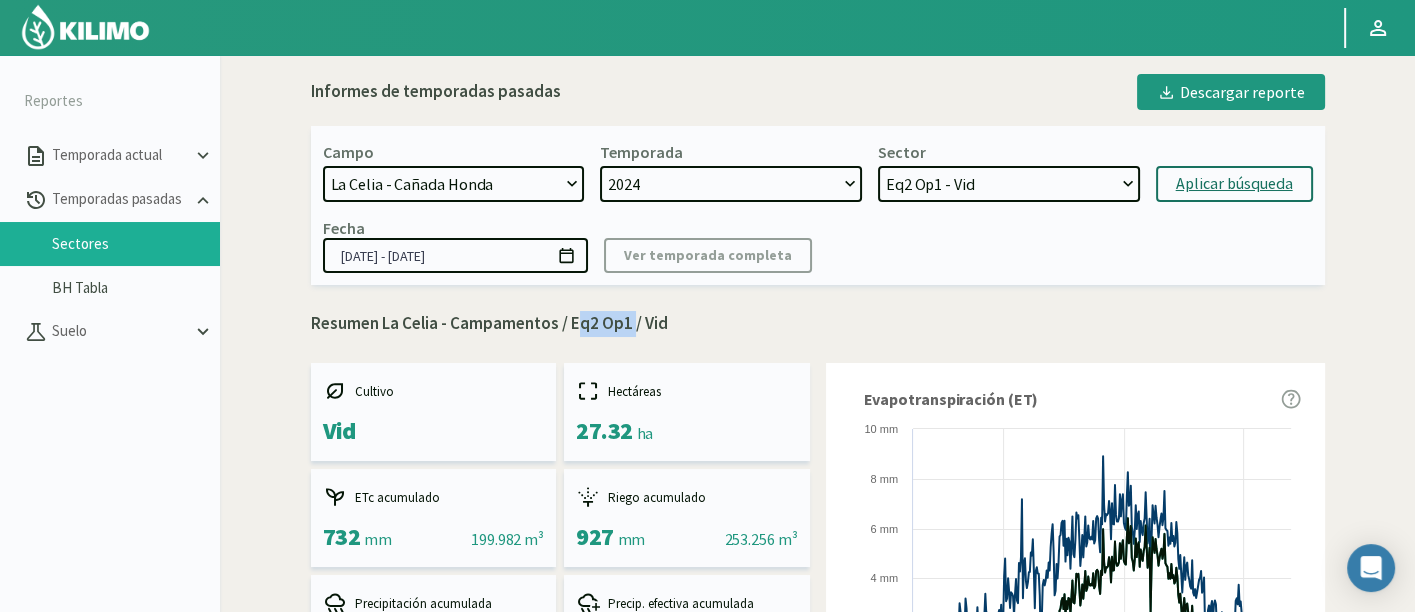click on "21 de Septiembre   Acograpes  - Ag. Carlos Muñoz Herrera   Acograpes - Ag. Cerro Mauco   Acograpes - Ag. Hermanos Tapia   Acograpes  - Ag. Manuel Meneses   Acograpes - Ag. Manuel Meneses (40 cm)   Acograpes - Ag. Paulino Fernández   Acograpes- Ag. Raúl Montenegro- El Higueral   Acograpes- Ag. Raúl Montenegro- El Maitén   Acograpes - Ag. Raúl Montenegro - La Cuyana   Acograpes - Ag. Raúl Montenegro - Las Bandurrias   Acograpes- Ag. Raúl Montenegro- Mendocita   Acograpes  - Agrícola Bausig   Acograpes - Agrícola Benigno Collantes   Acograpes - Agrícola Cerro Mauco   Acograpes - Agrícola Cerro Mauco   Acograpes - Agrícola Hector Villalon e hijos   Acograpes - AgroAndina - Los Nogales   Acograpes - AgroAndina - Los Reyes   Acograpes  - AgroWorld   Acograpes - Ag. Saavedra - Calle El Medio 3 Tomas   Acograpes - Ag. Saavedra - El Membrillo   Acograpes - Ag. Saavedra - San José Santa María   Acograpes - Ag. Sucesion Fermin   Acograpes - Luis Henriquez   Acograpes - San Felipe Uvas   Aconcagua   Aero" at bounding box center [454, 184] 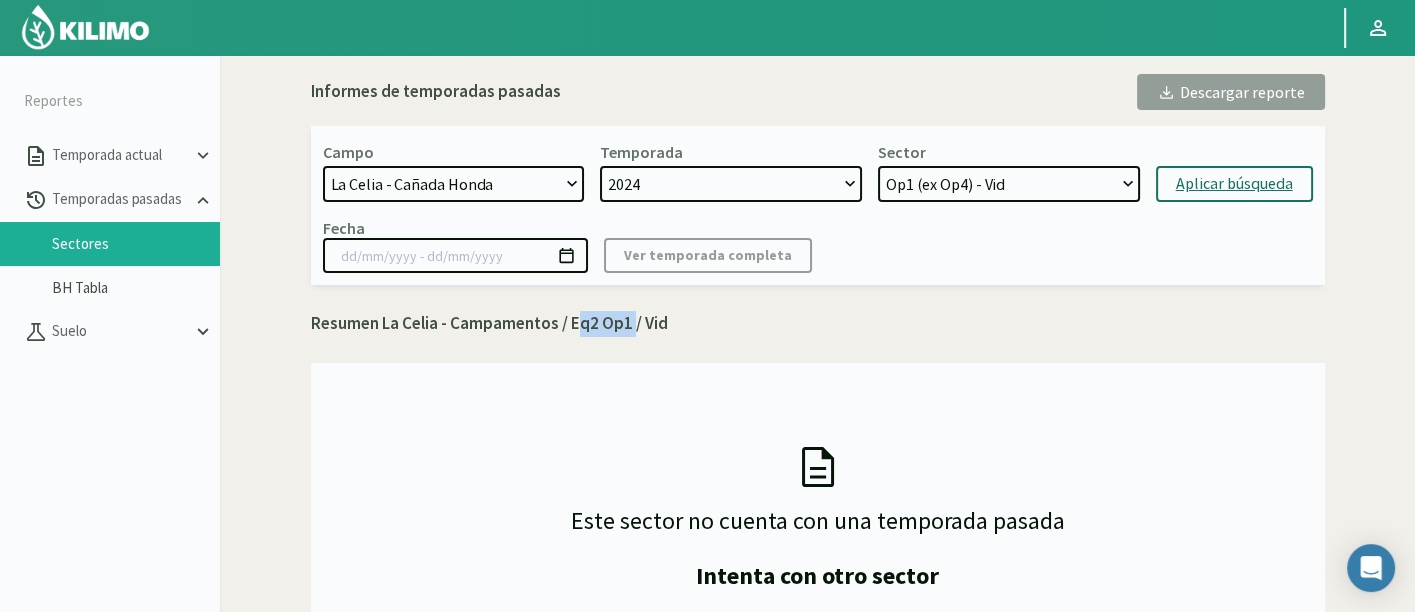 click on "Aplicar búsqueda" at bounding box center [1234, 184] 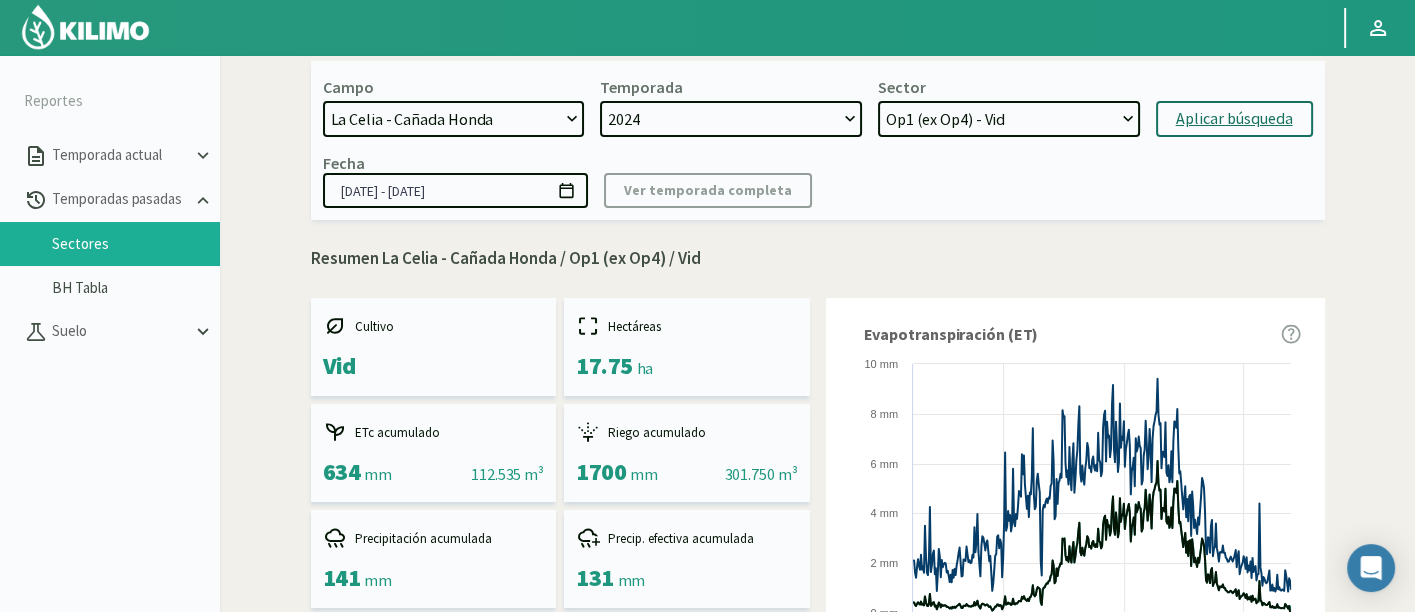 scroll, scrollTop: 0, scrollLeft: 0, axis: both 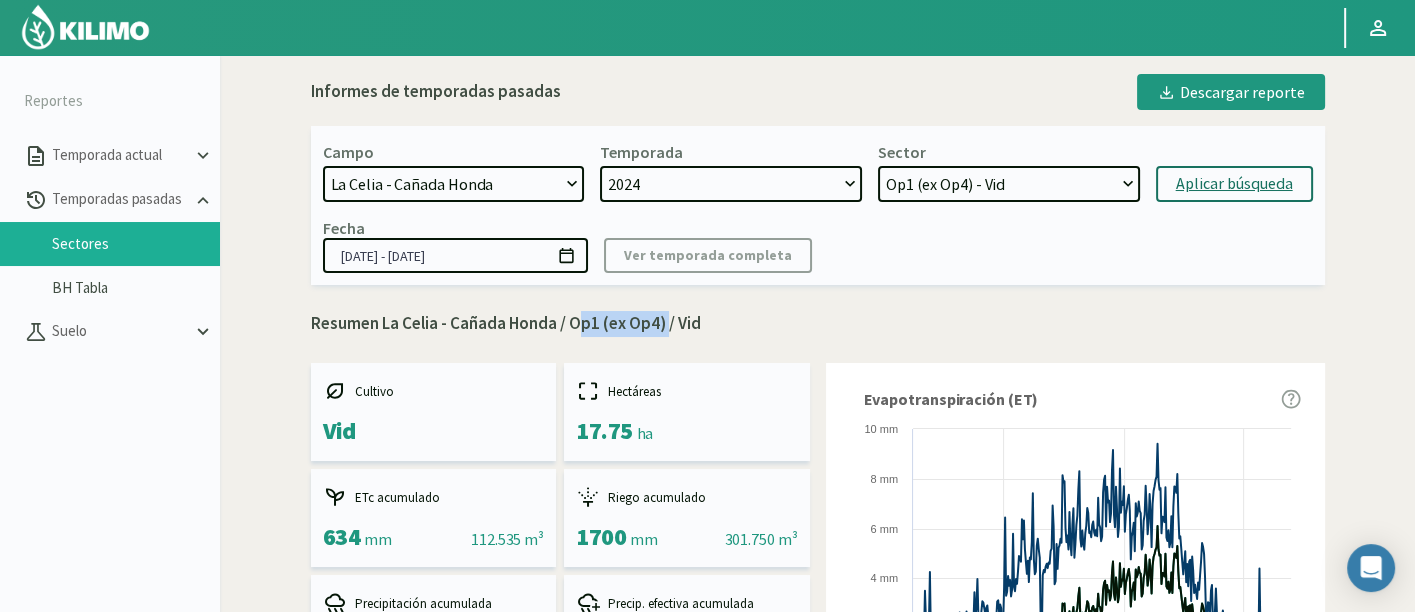 drag, startPoint x: 572, startPoint y: 320, endPoint x: 665, endPoint y: 327, distance: 93.26307 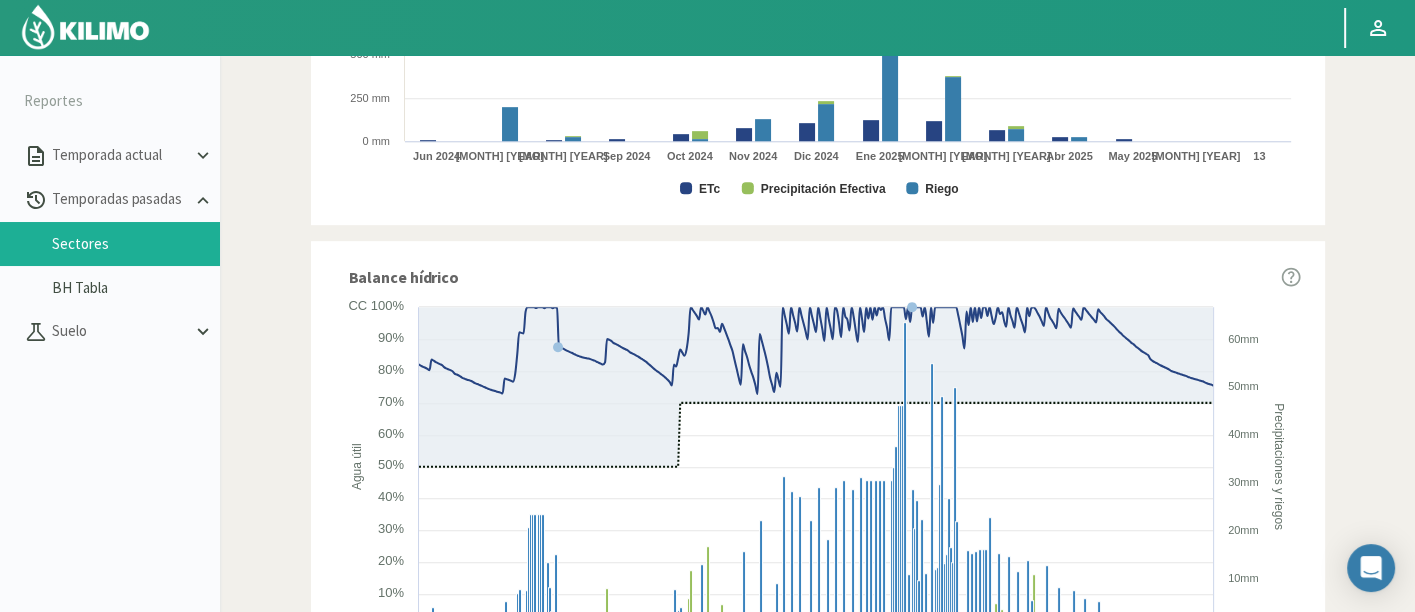 scroll, scrollTop: 1272, scrollLeft: 0, axis: vertical 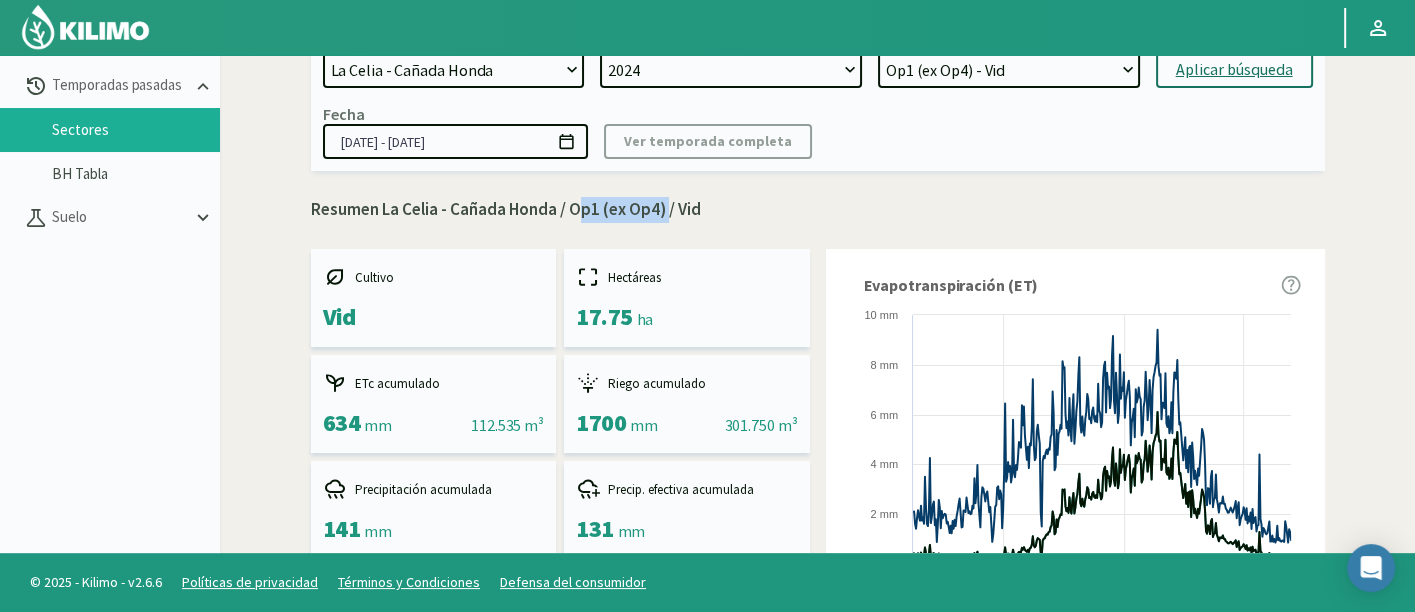 click on "21 de Septiembre   Acograpes  - Ag. Carlos Muñoz Herrera   Acograpes - Ag. Cerro Mauco   Acograpes - Ag. Hermanos Tapia   Acograpes  - Ag. Manuel Meneses   Acograpes - Ag. Manuel Meneses (40 cm)   Acograpes - Ag. Paulino Fernández   Acograpes- Ag. Raúl Montenegro- El Higueral   Acograpes- Ag. Raúl Montenegro- El Maitén   Acograpes - Ag. Raúl Montenegro - La Cuyana   Acograpes - Ag. Raúl Montenegro - Las Bandurrias   Acograpes- Ag. Raúl Montenegro- Mendocita   Acograpes  - Agrícola Bausig   Acograpes - Agrícola Benigno Collantes   Acograpes - Agrícola Cerro Mauco   Acograpes - Agrícola Cerro Mauco   Acograpes - Agrícola Hector Villalon e hijos   Acograpes - AgroAndina - Los Nogales   Acograpes - AgroAndina - Los Reyes   Acograpes  - AgroWorld   Acograpes - Ag. Saavedra - Calle El Medio 3 Tomas   Acograpes - Ag. Saavedra - El Membrillo   Acograpes - Ag. Saavedra - San José Santa María   Acograpes - Ag. Sucesion Fermin   Acograpes - Luis Henriquez   Acograpes - San Felipe Uvas   Aconcagua   Aero" at bounding box center [454, 70] 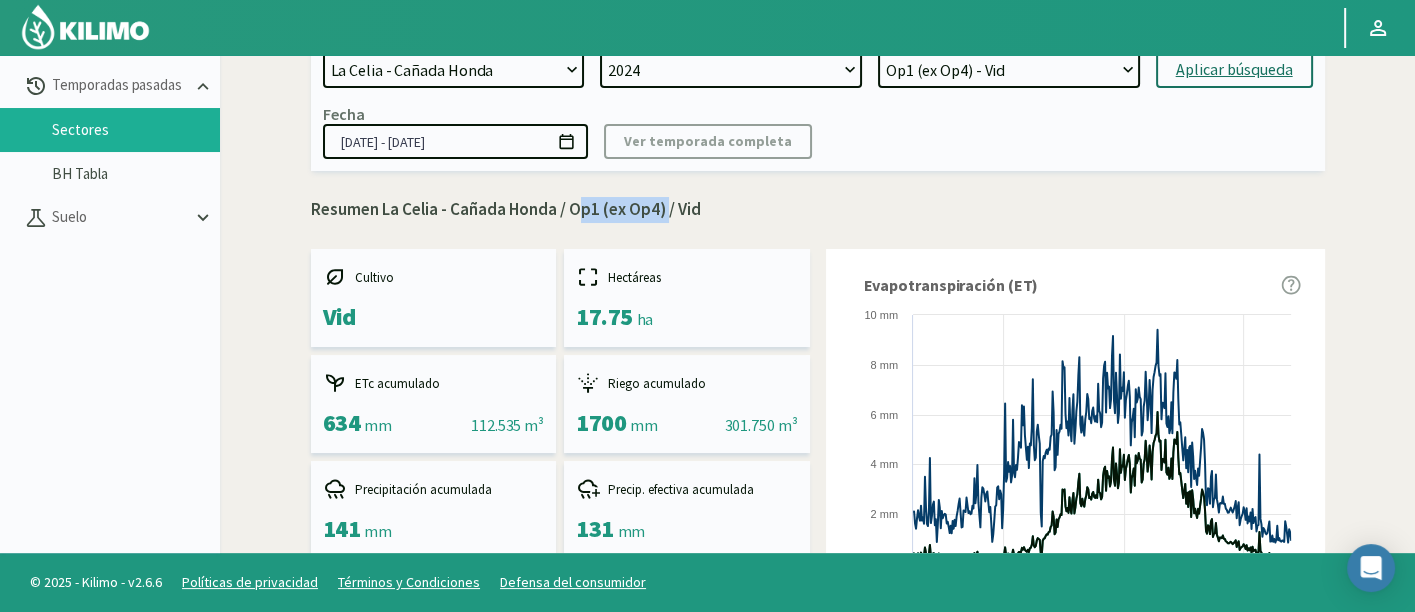 select on "984: Object" 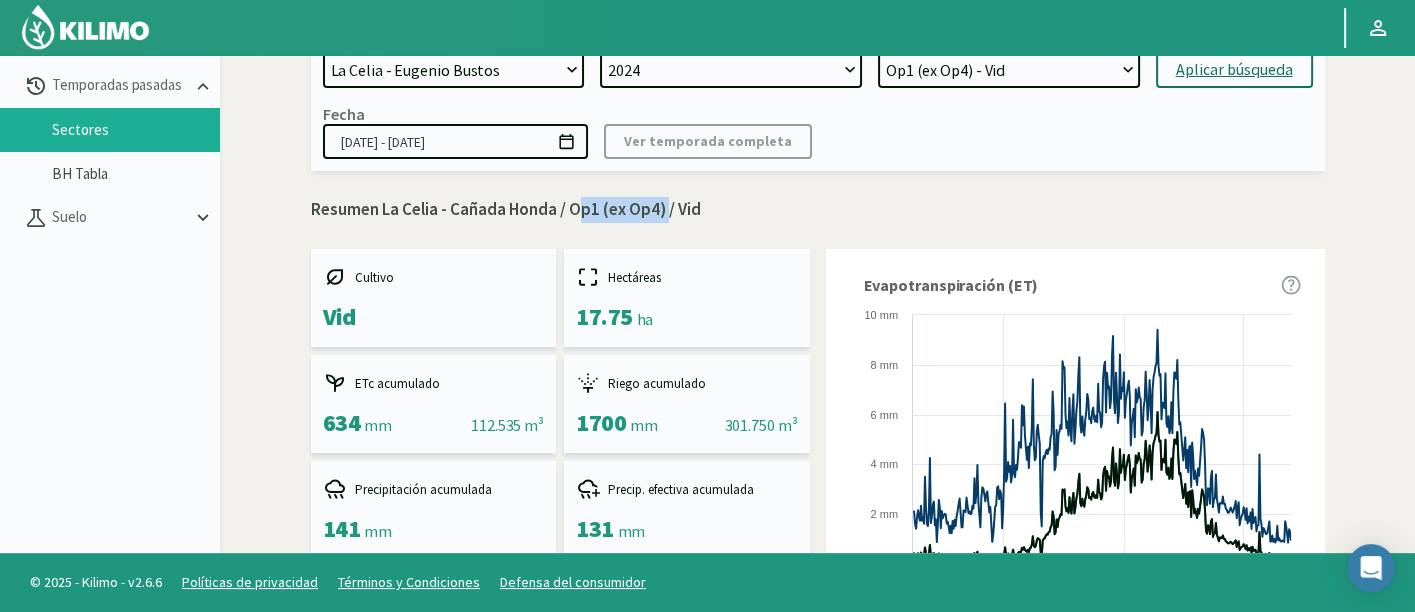 click on "21 de Septiembre   Acograpes  - Ag. Carlos Muñoz Herrera   Acograpes - Ag. Cerro Mauco   Acograpes - Ag. Hermanos Tapia   Acograpes  - Ag. Manuel Meneses   Acograpes - Ag. Manuel Meneses (40 cm)   Acograpes - Ag. Paulino Fernández   Acograpes- Ag. Raúl Montenegro- El Higueral   Acograpes- Ag. Raúl Montenegro- El Maitén   Acograpes - Ag. Raúl Montenegro - La Cuyana   Acograpes - Ag. Raúl Montenegro - Las Bandurrias   Acograpes- Ag. Raúl Montenegro- Mendocita   Acograpes  - Agrícola Bausig   Acograpes - Agrícola Benigno Collantes   Acograpes - Agrícola Cerro Mauco   Acograpes - Agrícola Cerro Mauco   Acograpes - Agrícola Hector Villalon e hijos   Acograpes - AgroAndina - Los Nogales   Acograpes - AgroAndina - Los Reyes   Acograpes  - AgroWorld   Acograpes - Ag. Saavedra - Calle El Medio 3 Tomas   Acograpes - Ag. Saavedra - El Membrillo   Acograpes - Ag. Saavedra - San José Santa María   Acograpes - Ag. Sucesion Fermin   Acograpes - Luis Henriquez   Acograpes - San Felipe Uvas   Aconcagua   Aero" at bounding box center (454, 70) 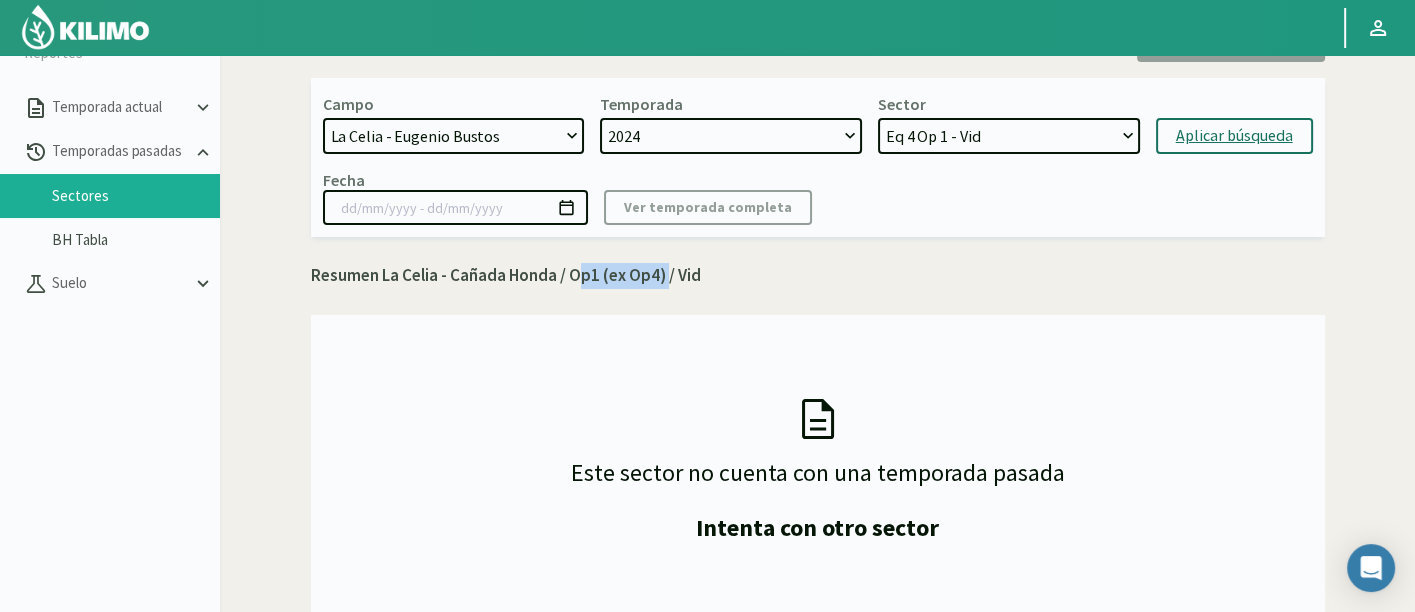 scroll, scrollTop: 0, scrollLeft: 0, axis: both 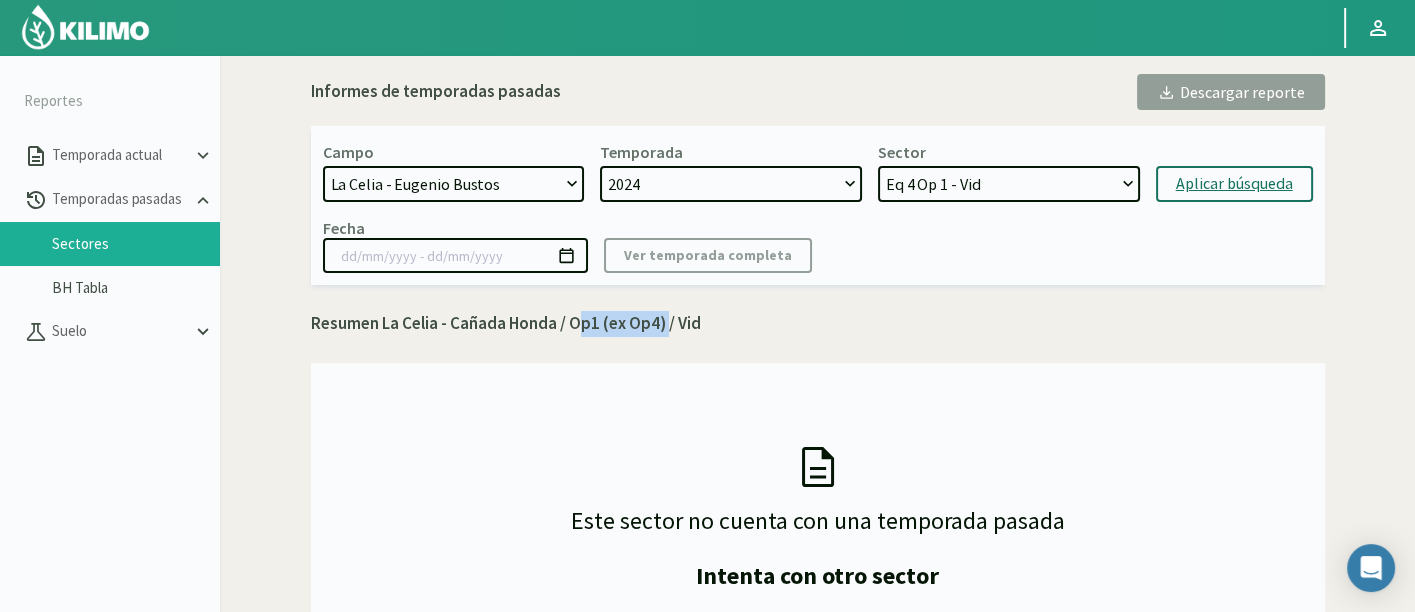 click on "Aplicar búsqueda" at bounding box center (1234, 184) 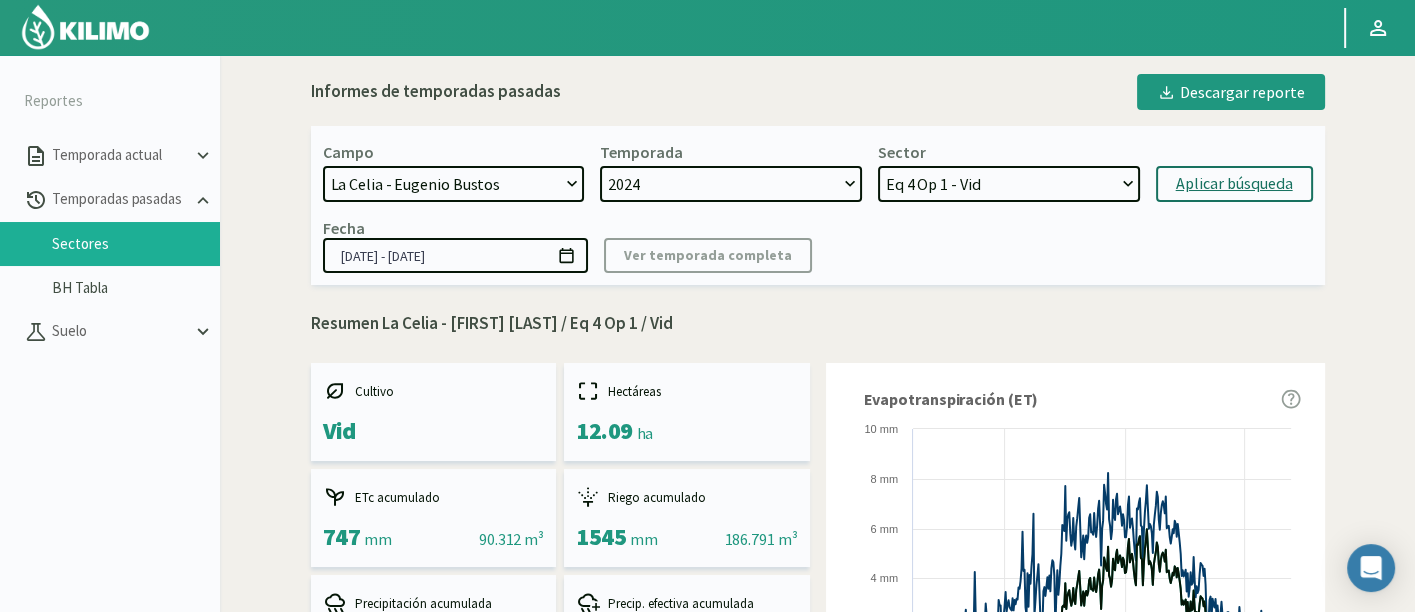 click on "Eq 4 Op 1 - Vid   Eq 4 Op 3 - Vid   Eq 2 Op 4 - Vid   Eq 1 Op 4 - Vid   Eq 1 Op 3 - Vid   Eq 4 Op 2 - Vid" at bounding box center [1009, 184] 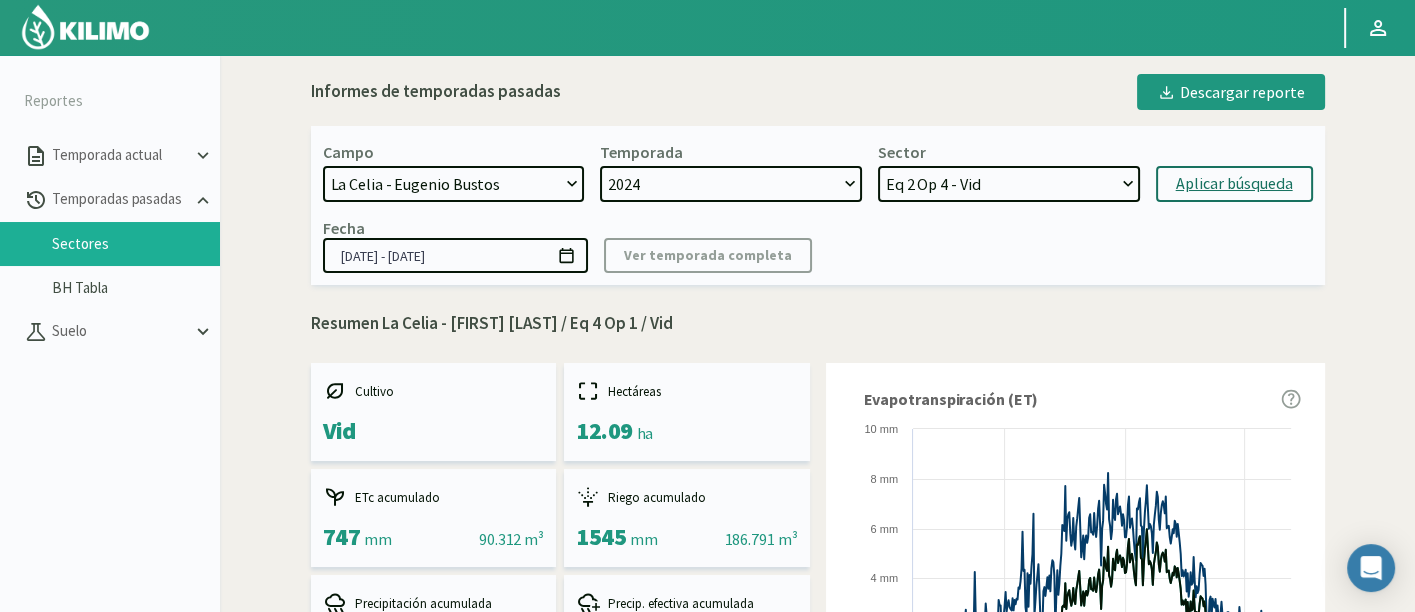 click on "Eq 4 Op 1 - Vid   Eq 4 Op 3 - Vid   Eq 2 Op 4 - Vid   Eq 1 Op 4 - Vid   Eq 1 Op 3 - Vid   Eq 4 Op 2 - Vid" at bounding box center (1009, 184) 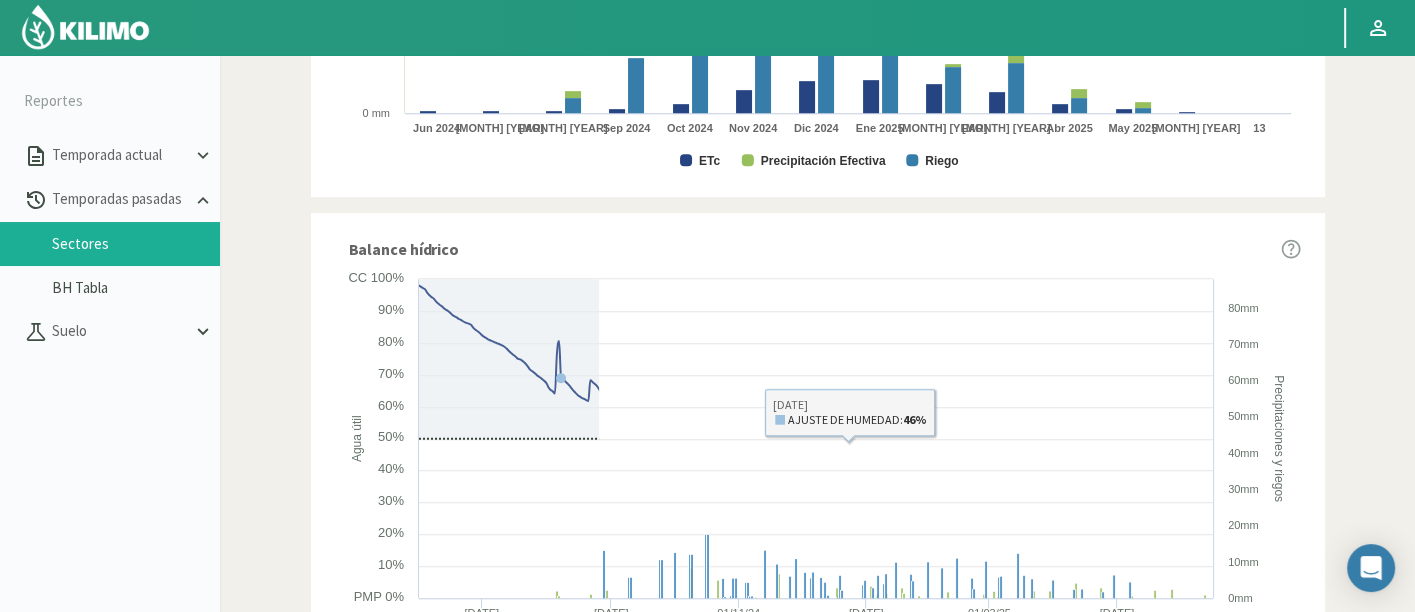 scroll, scrollTop: 1272, scrollLeft: 0, axis: vertical 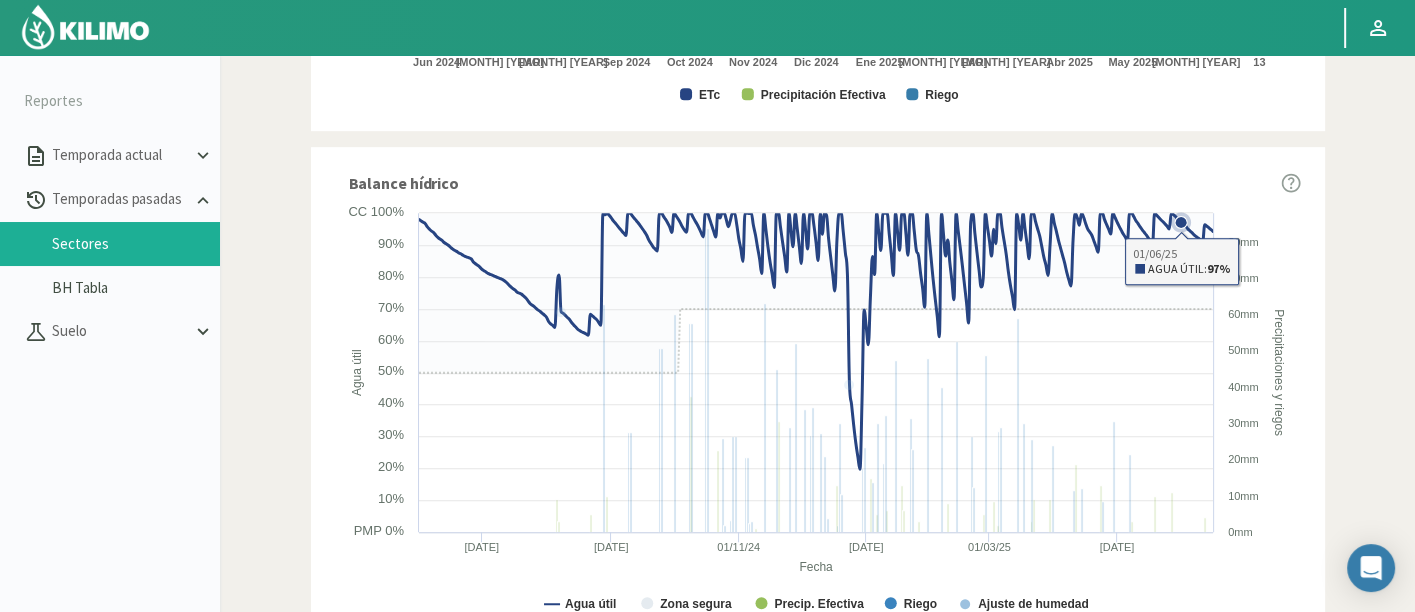 click at bounding box center [1181, 222] 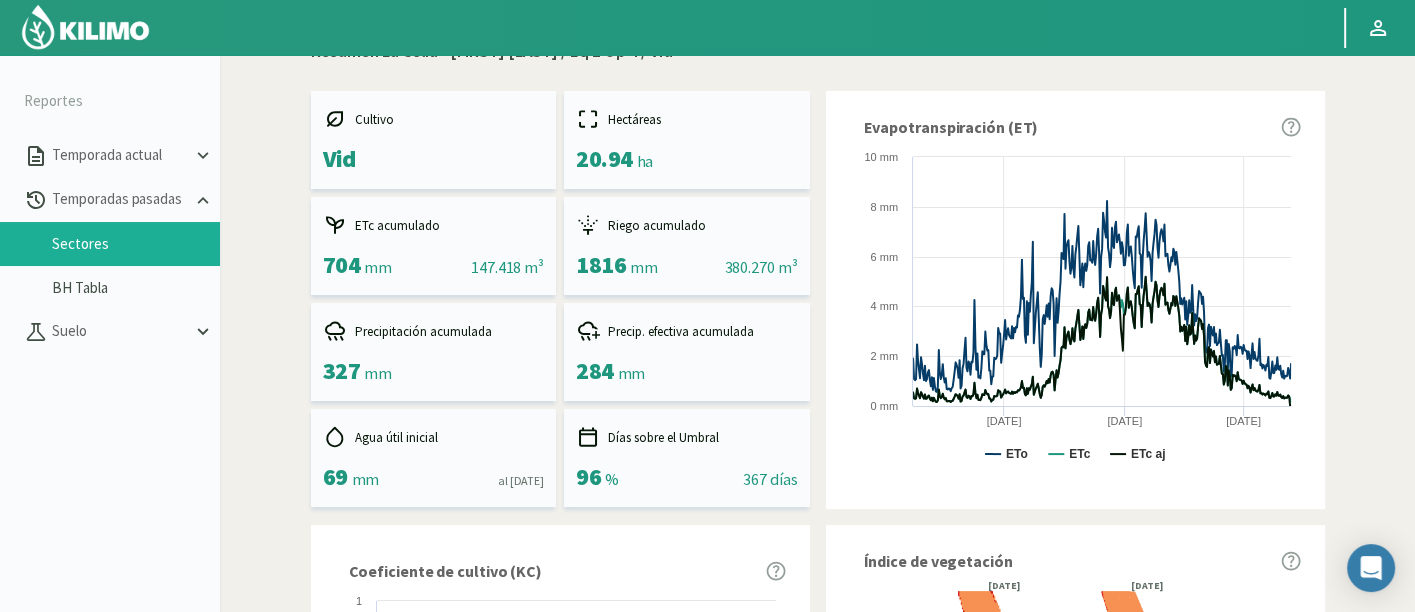 scroll, scrollTop: 50, scrollLeft: 0, axis: vertical 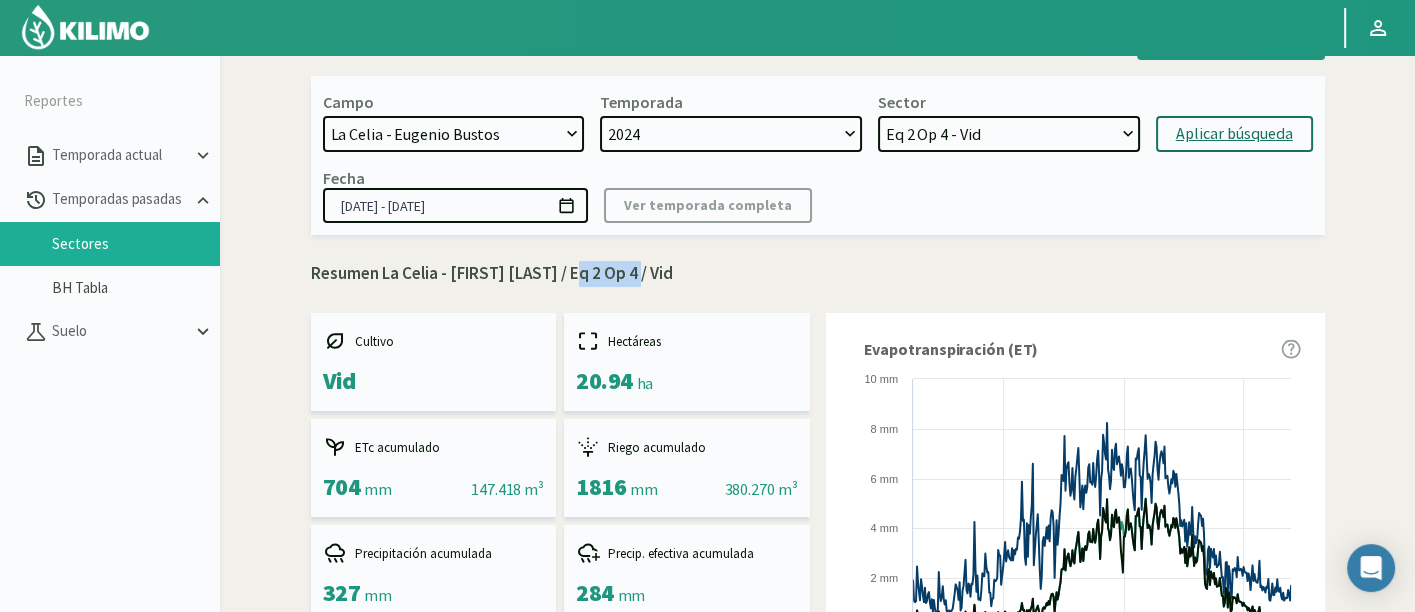 drag, startPoint x: 576, startPoint y: 279, endPoint x: 642, endPoint y: 275, distance: 66.1211 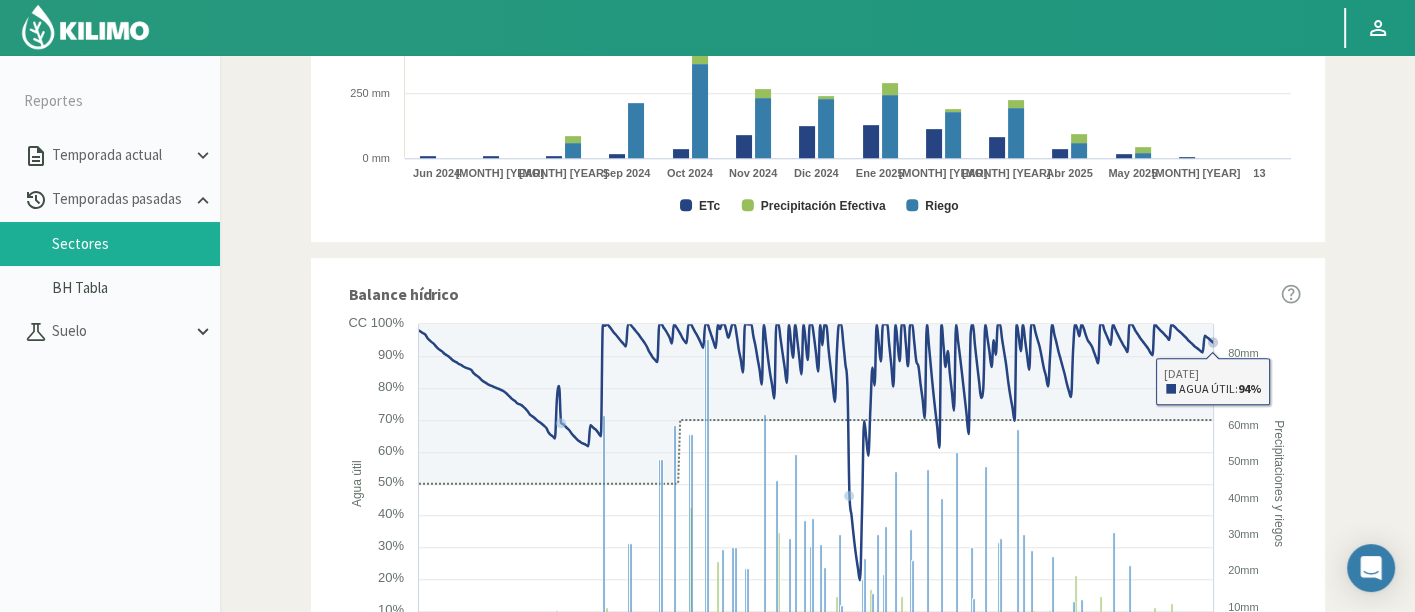 scroll, scrollTop: 1272, scrollLeft: 0, axis: vertical 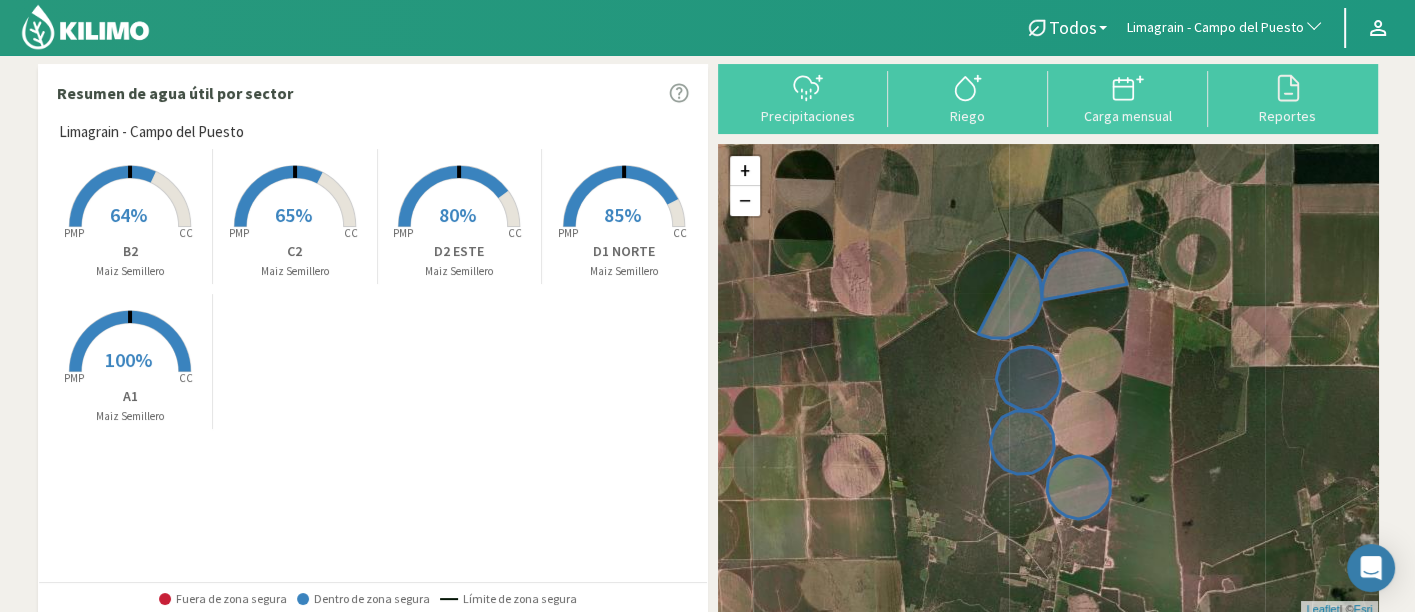 click on "Limagrain - Campo del Puesto" at bounding box center [1215, 28] 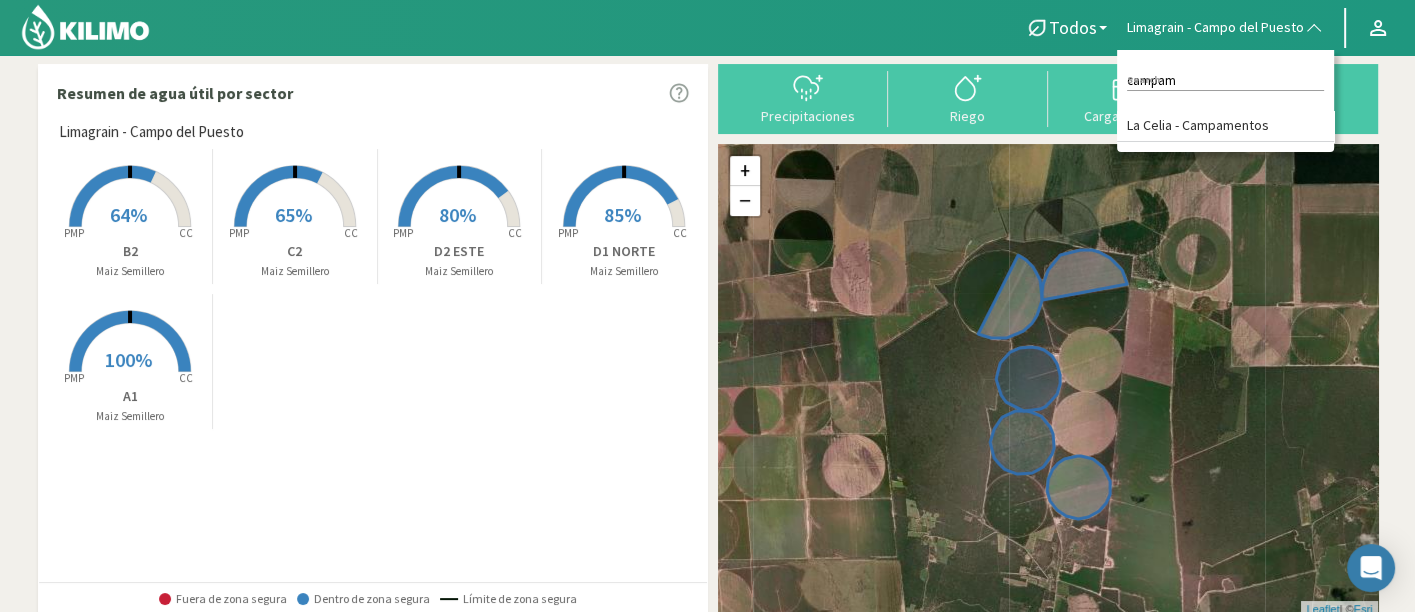 type on "campam" 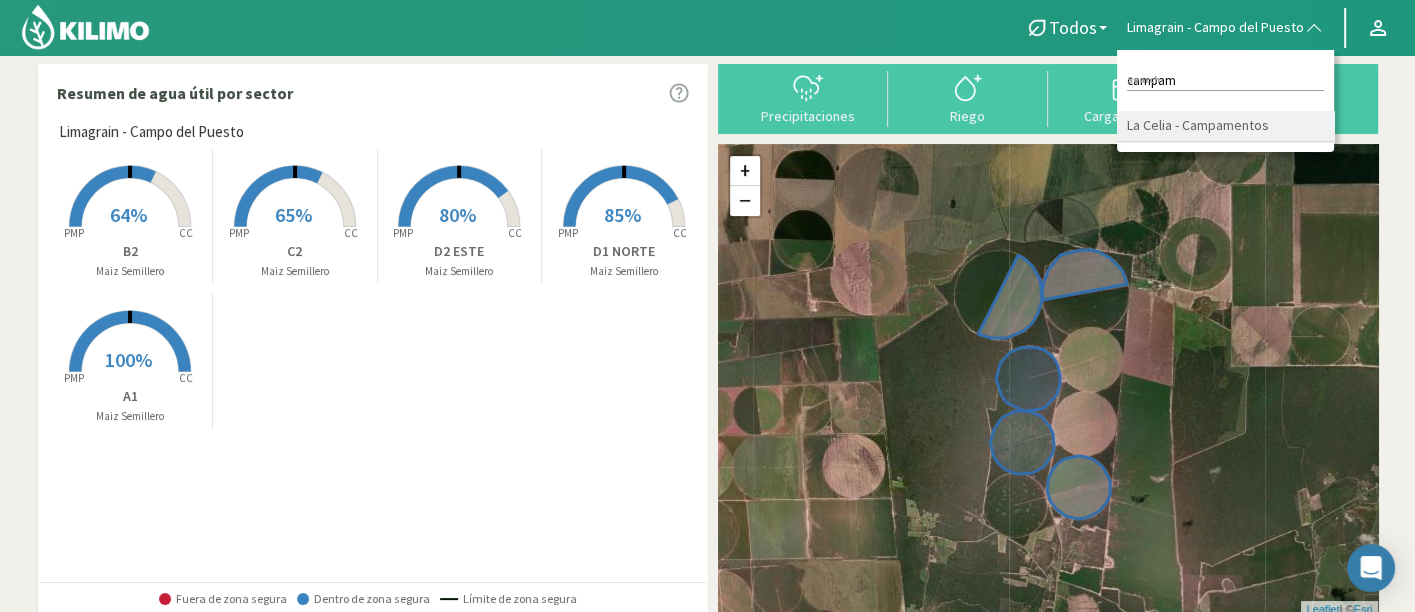 click on "La Celia - Campamentos" at bounding box center (1225, 126) 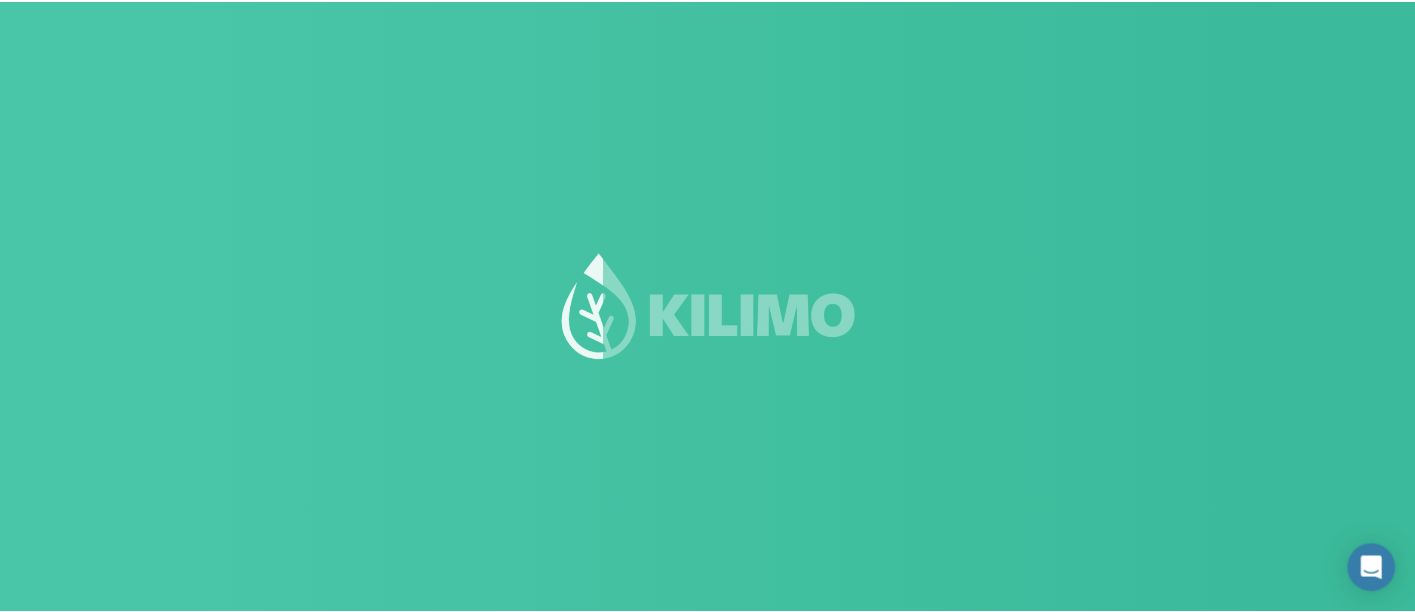 scroll, scrollTop: 0, scrollLeft: 0, axis: both 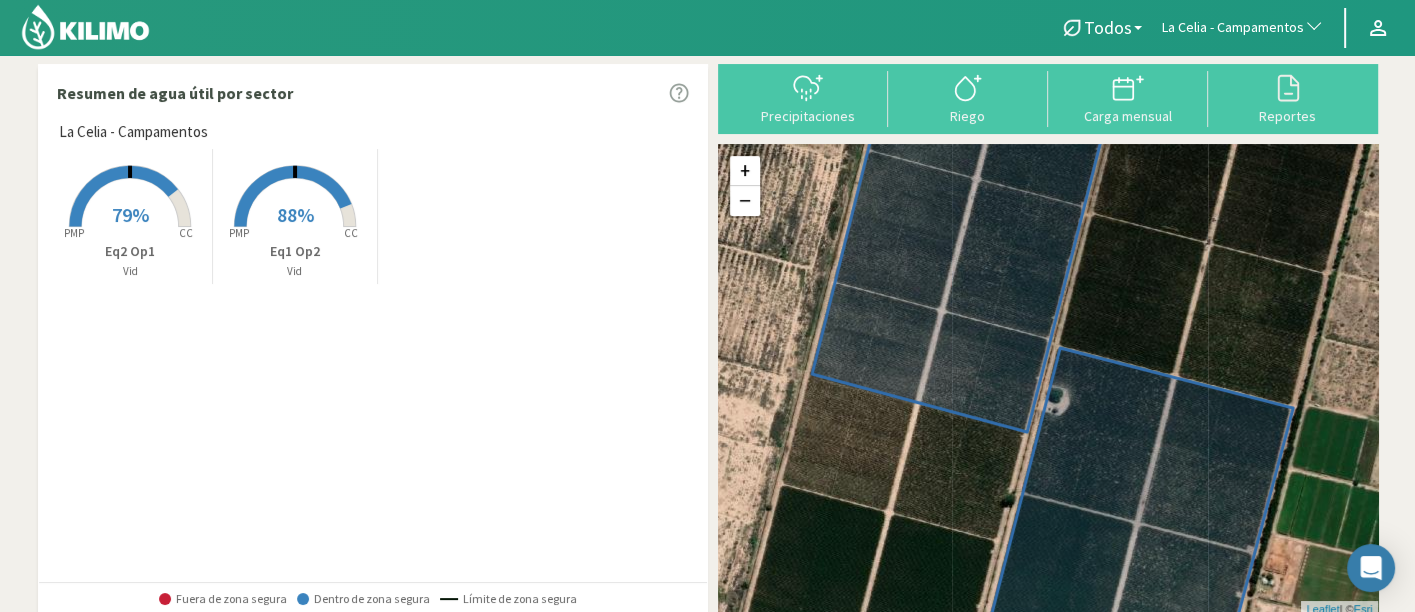click on "79%" at bounding box center (130, 214) 